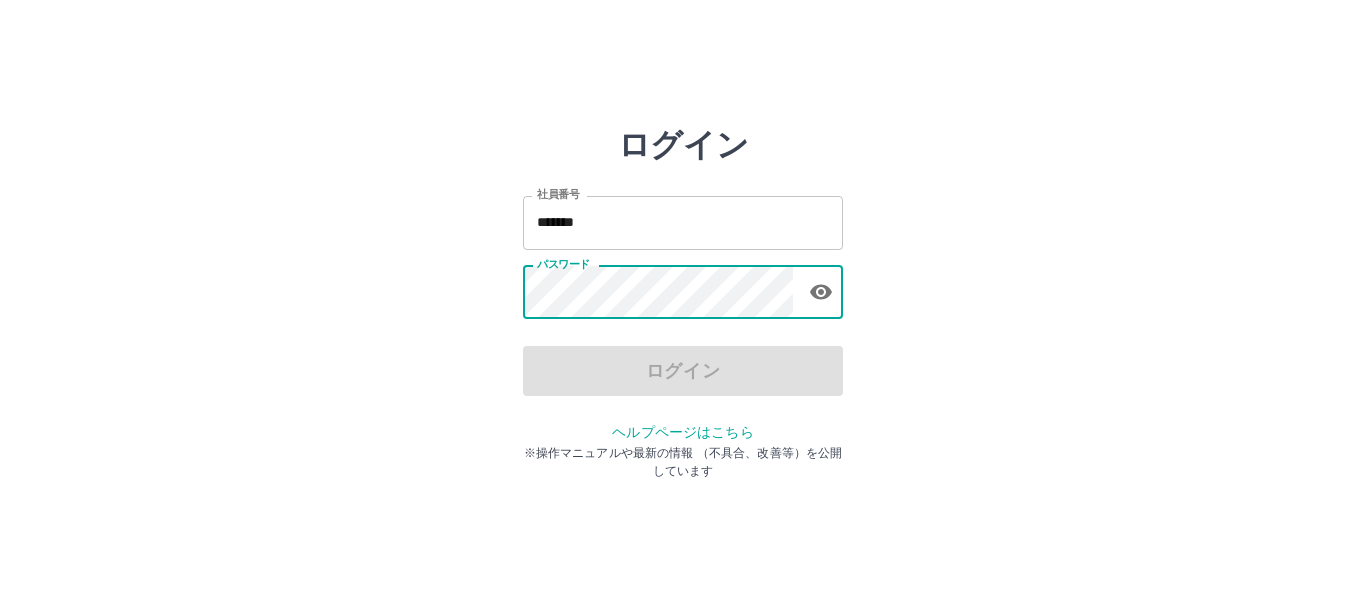 scroll, scrollTop: 0, scrollLeft: 0, axis: both 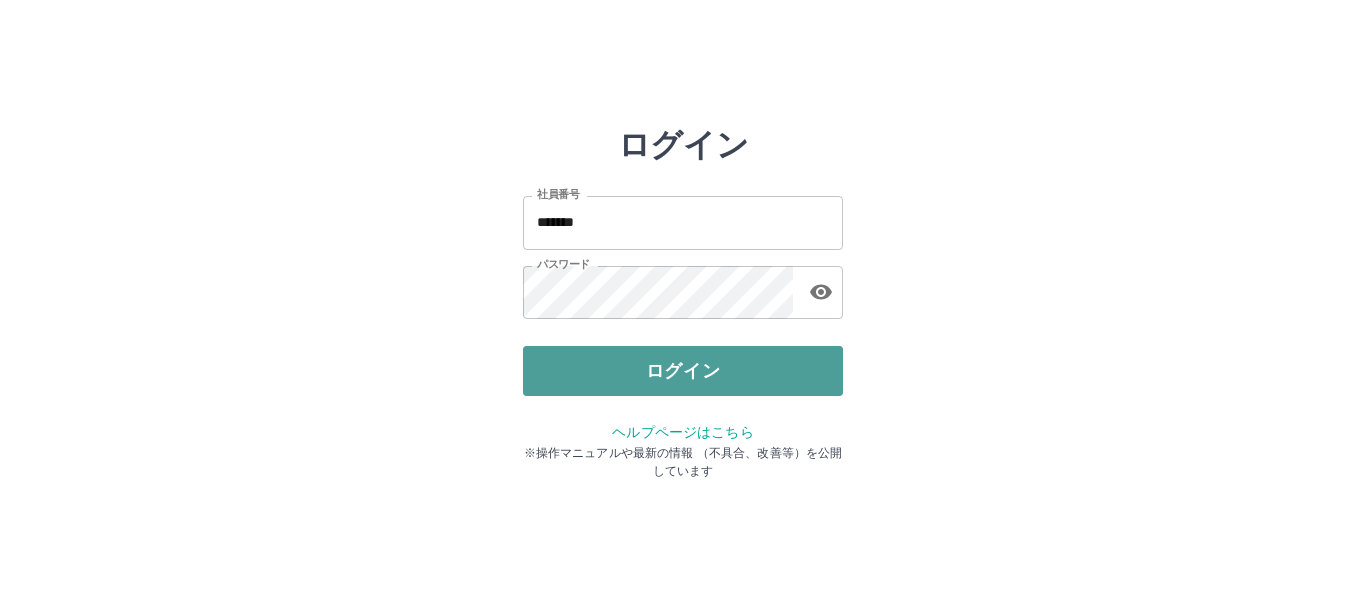 click on "ログイン" at bounding box center (683, 371) 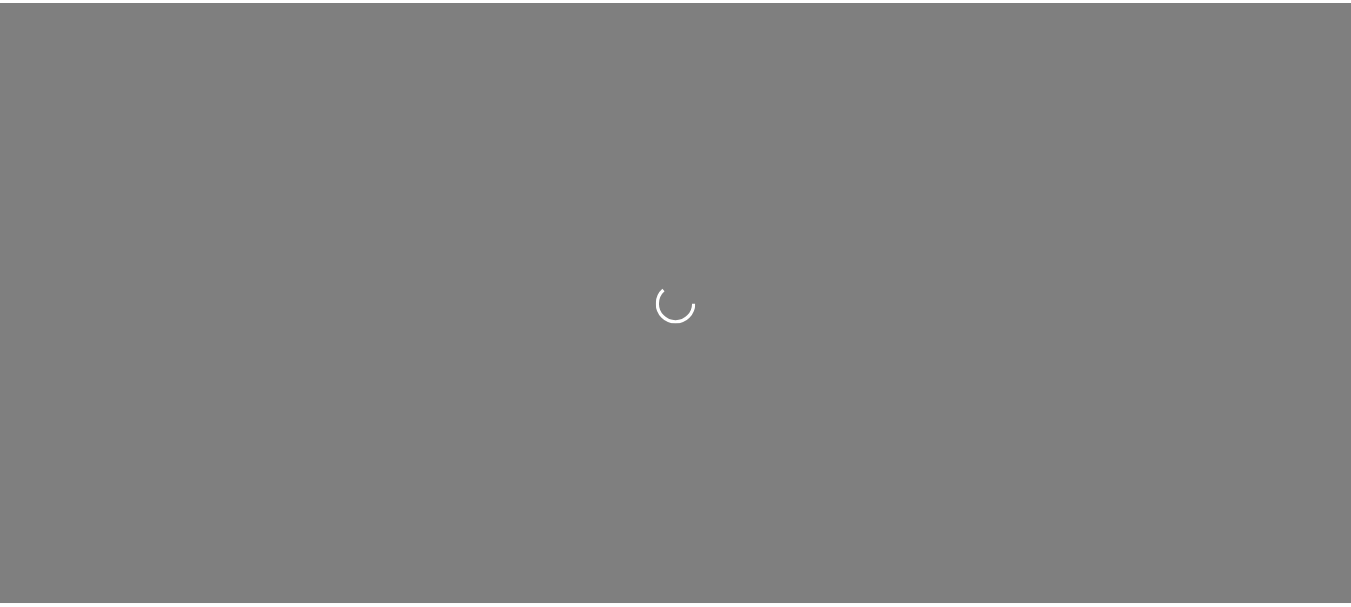 scroll, scrollTop: 0, scrollLeft: 0, axis: both 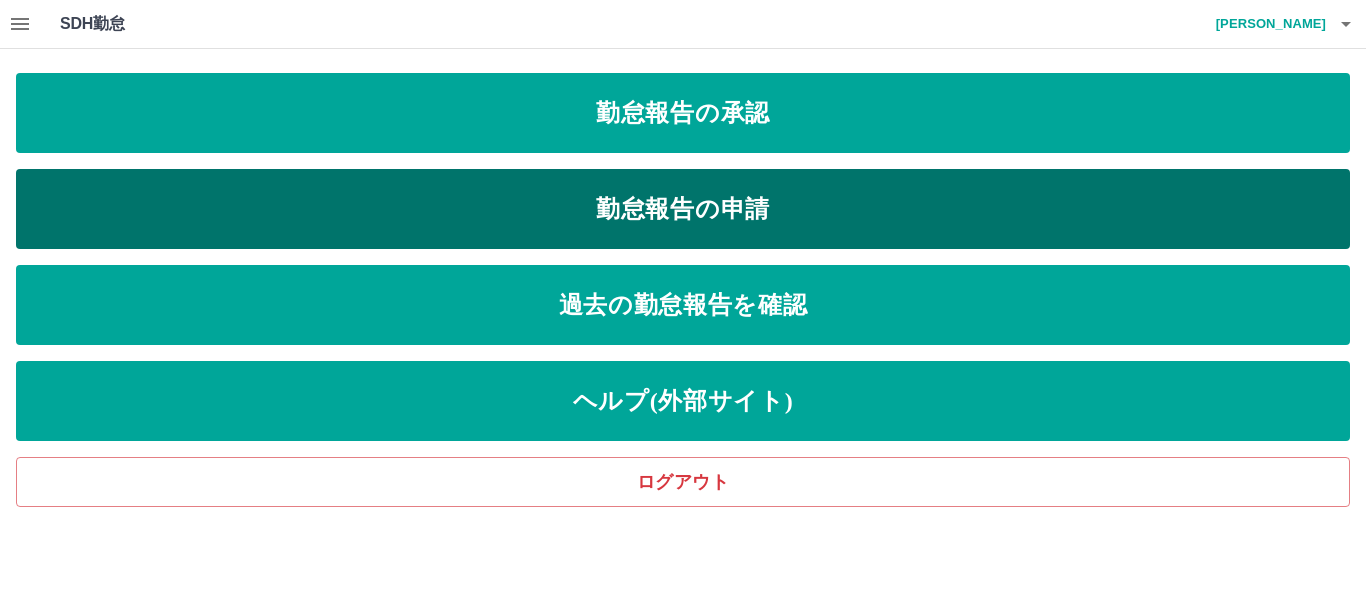 click on "勤怠報告の申請" at bounding box center (683, 209) 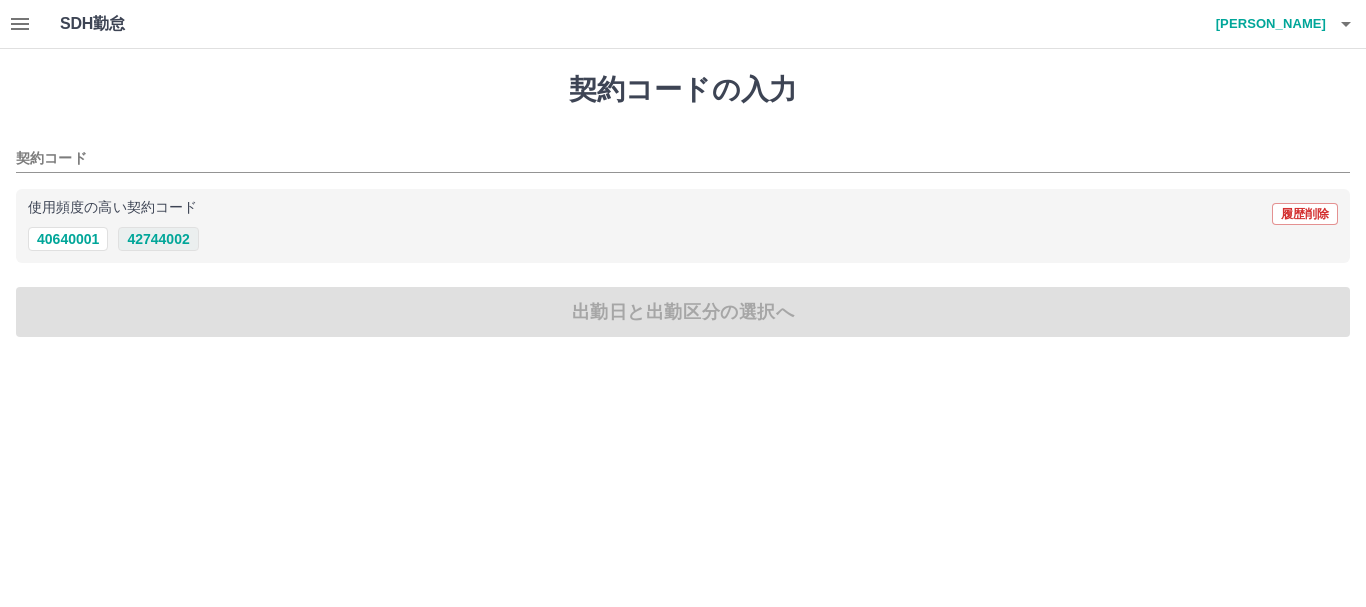 click on "42744002" at bounding box center (158, 239) 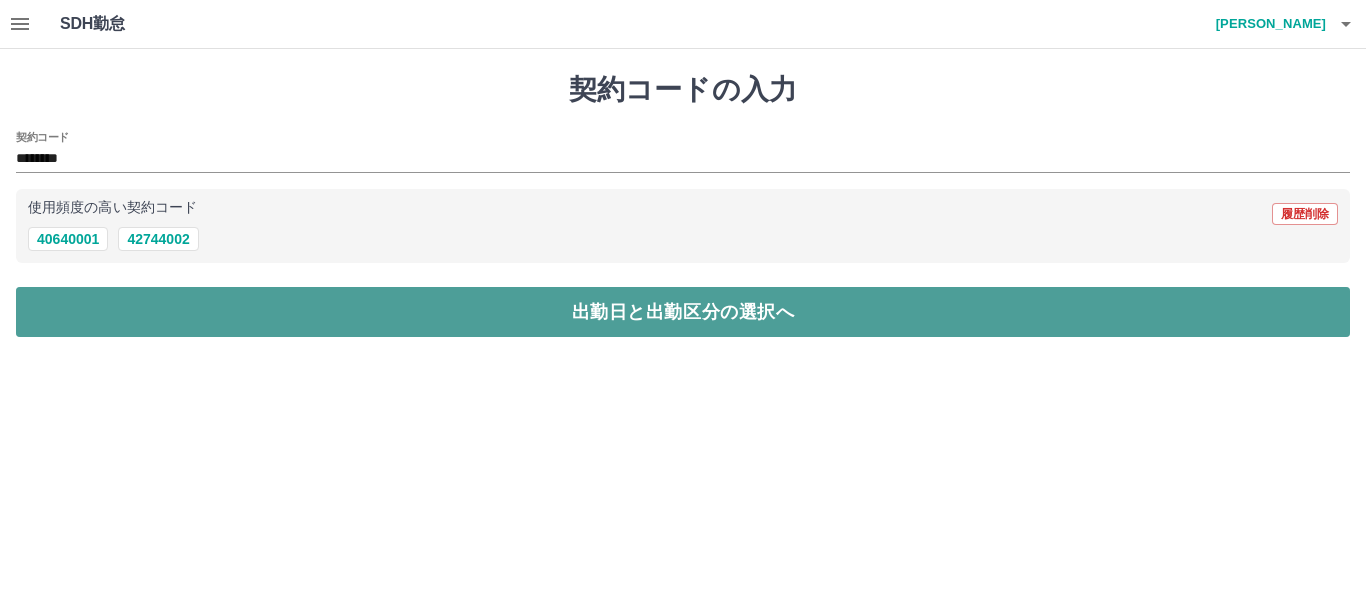 click on "出勤日と出勤区分の選択へ" at bounding box center [683, 312] 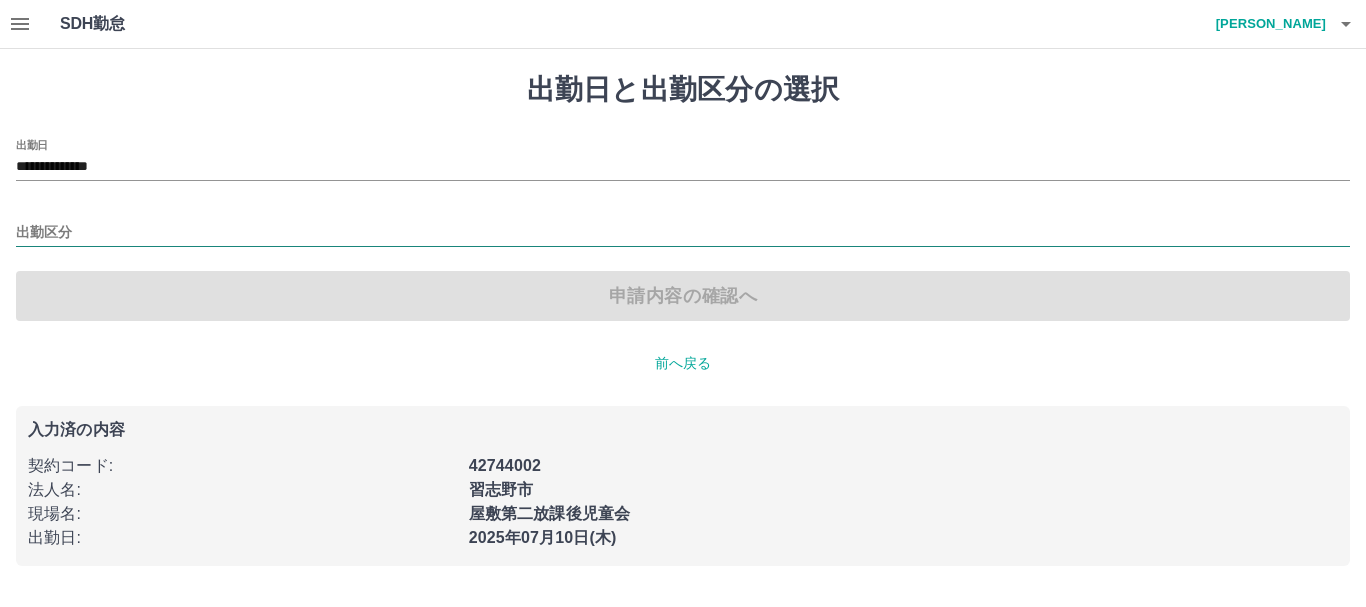 click on "出勤区分" at bounding box center (683, 233) 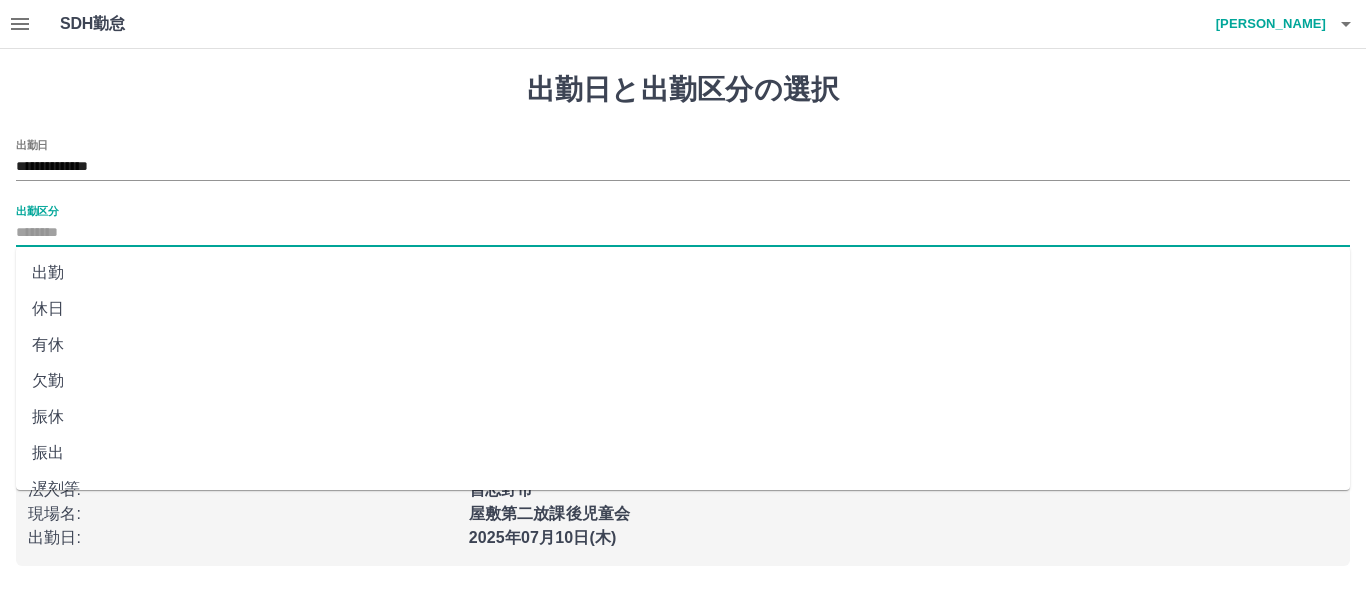 click on "出勤" at bounding box center [683, 273] 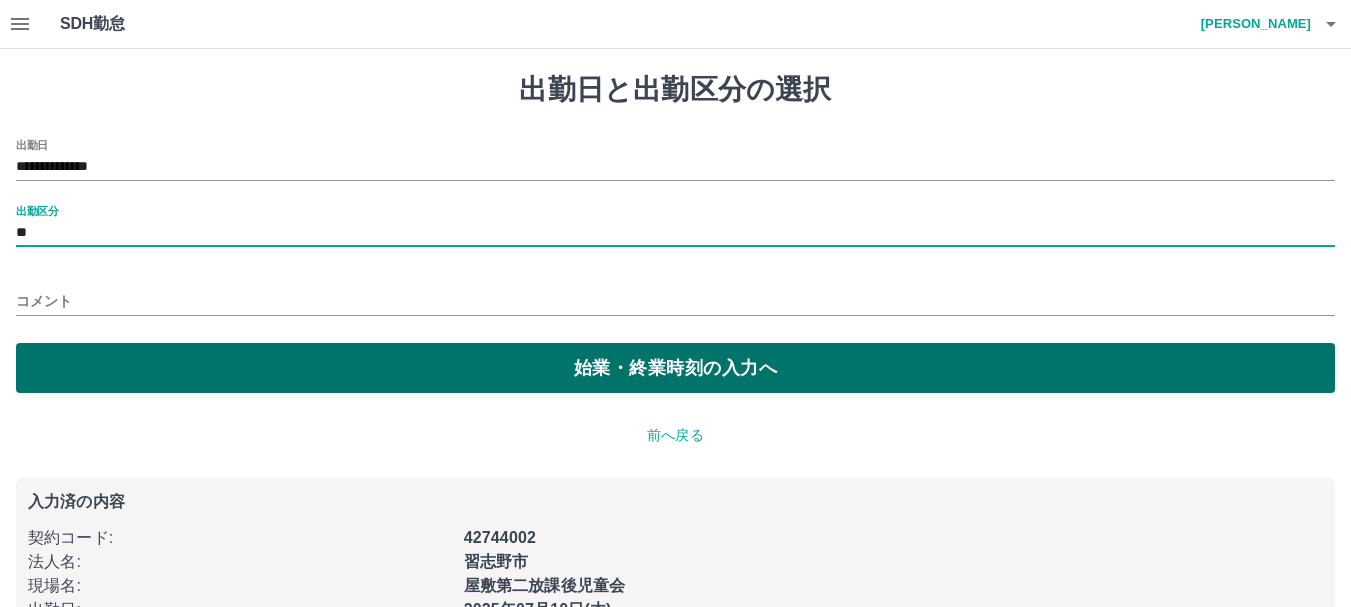 click on "始業・終業時刻の入力へ" at bounding box center (675, 368) 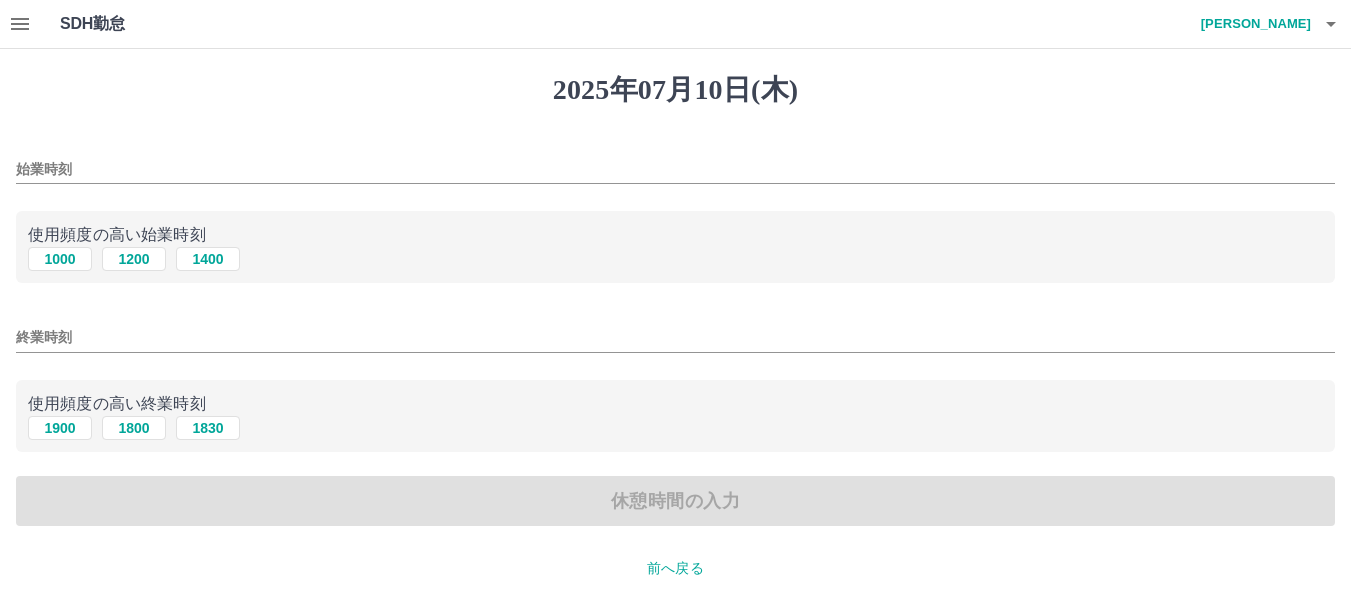 click on "始業時刻" at bounding box center (675, 169) 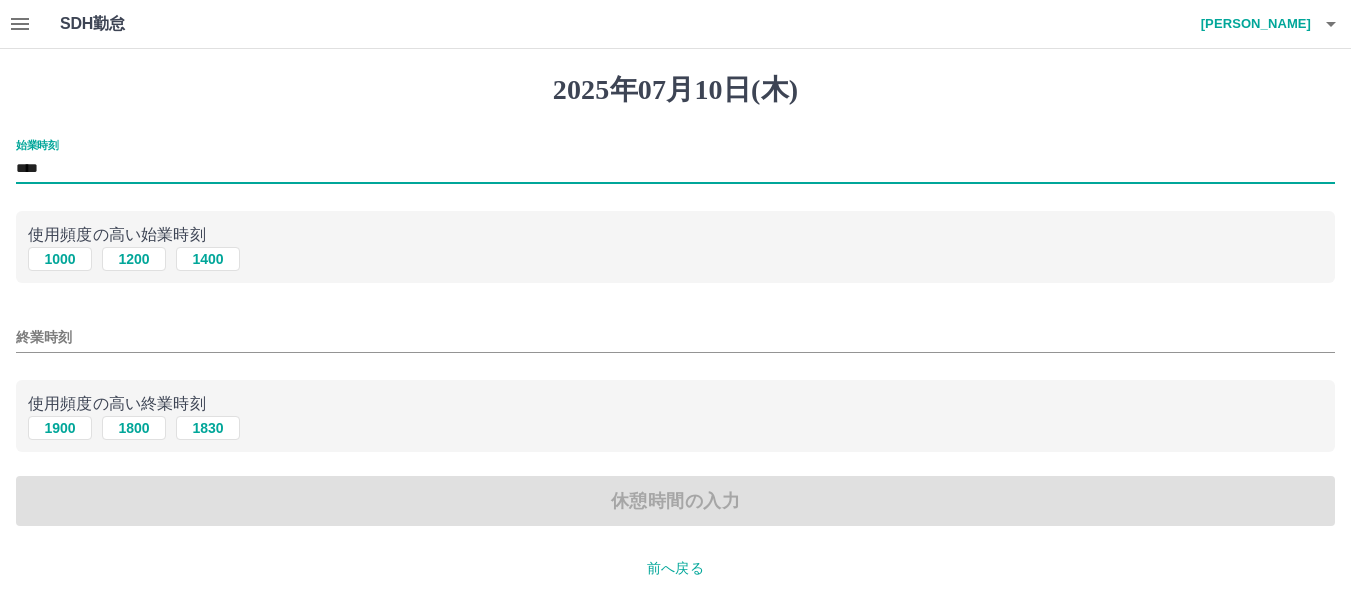 type on "****" 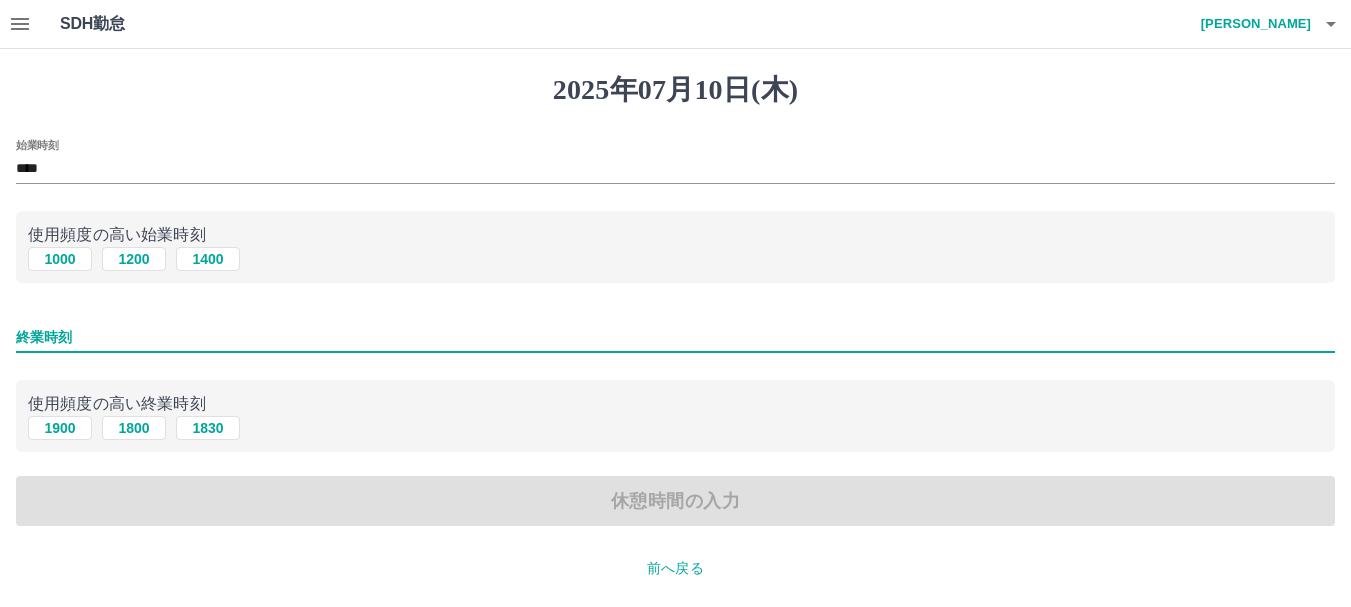 click on "終業時刻" at bounding box center (675, 337) 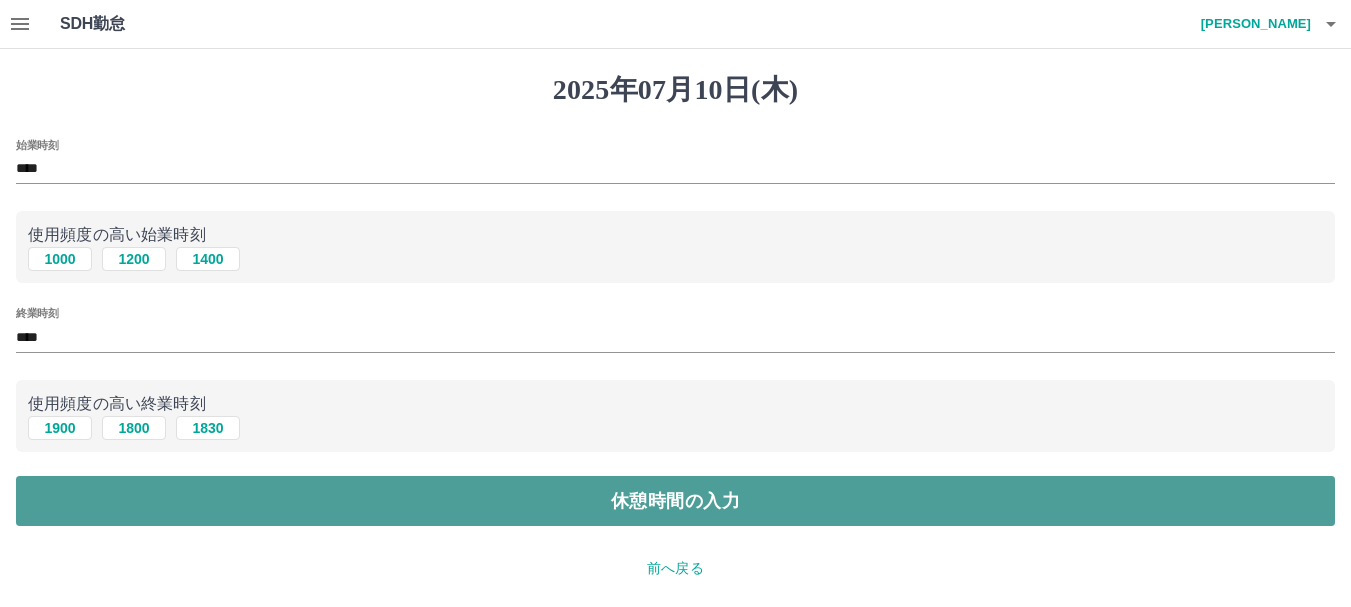 click on "休憩時間の入力" at bounding box center [675, 501] 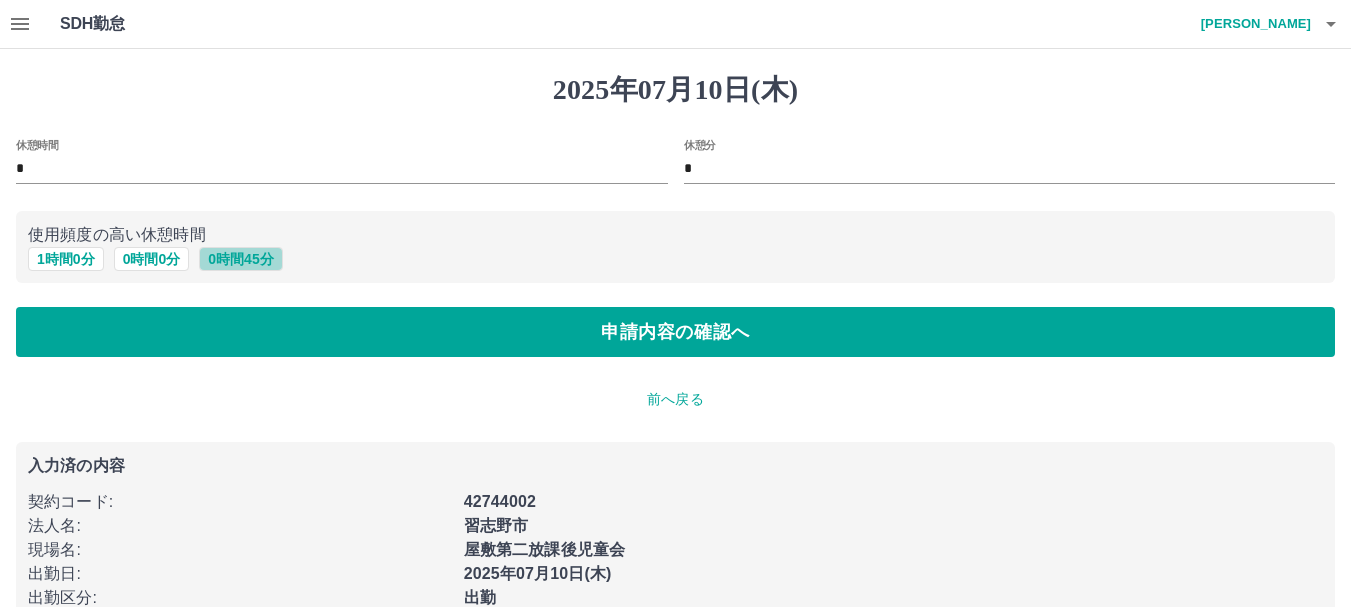 drag, startPoint x: 230, startPoint y: 250, endPoint x: 236, endPoint y: 268, distance: 18.973665 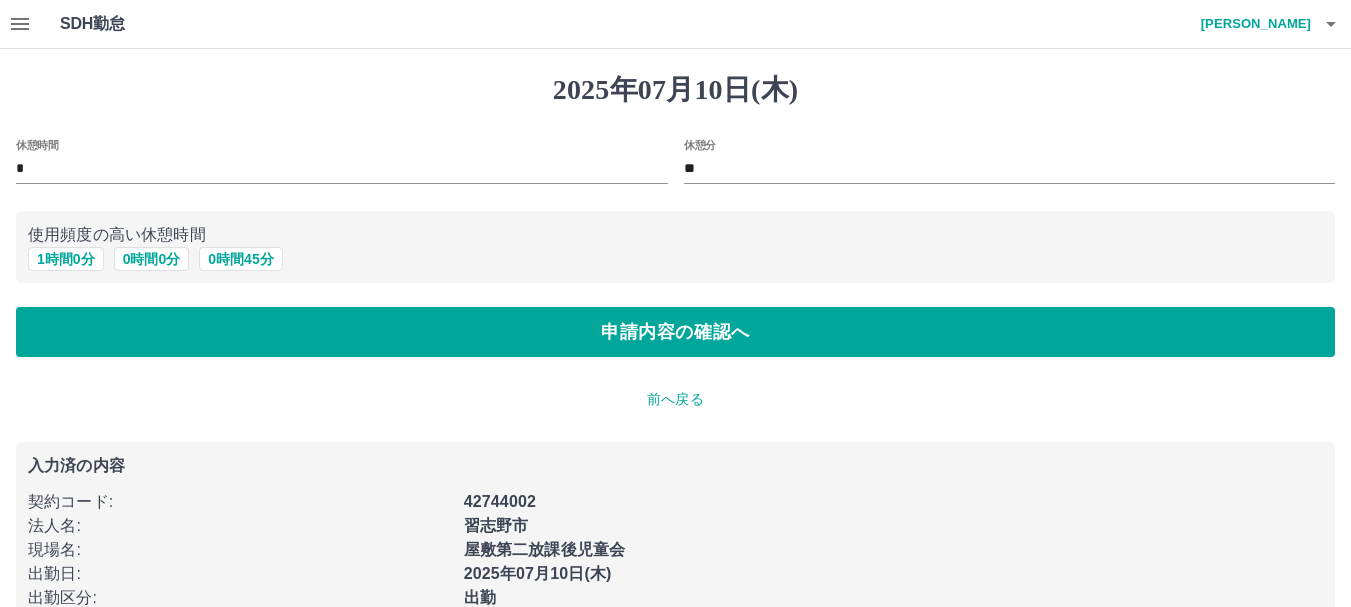 click on "2025年07月10日(木) 休憩時間 * 休憩分 ** 使用頻度の高い休憩時間 1 時間 0 分 0 時間 0 分 0 時間 45 分 申請内容の確認へ 前へ戻る 入力済の内容 契約コード : 42744002 法人名 : 習志野市 現場名 : 屋敷第二放課後児童会 出勤日 : 2025年07月10日(木) 出勤区分 : 出勤 始業時刻 : 10:30 終業時刻 : 18:00" at bounding box center [675, 373] 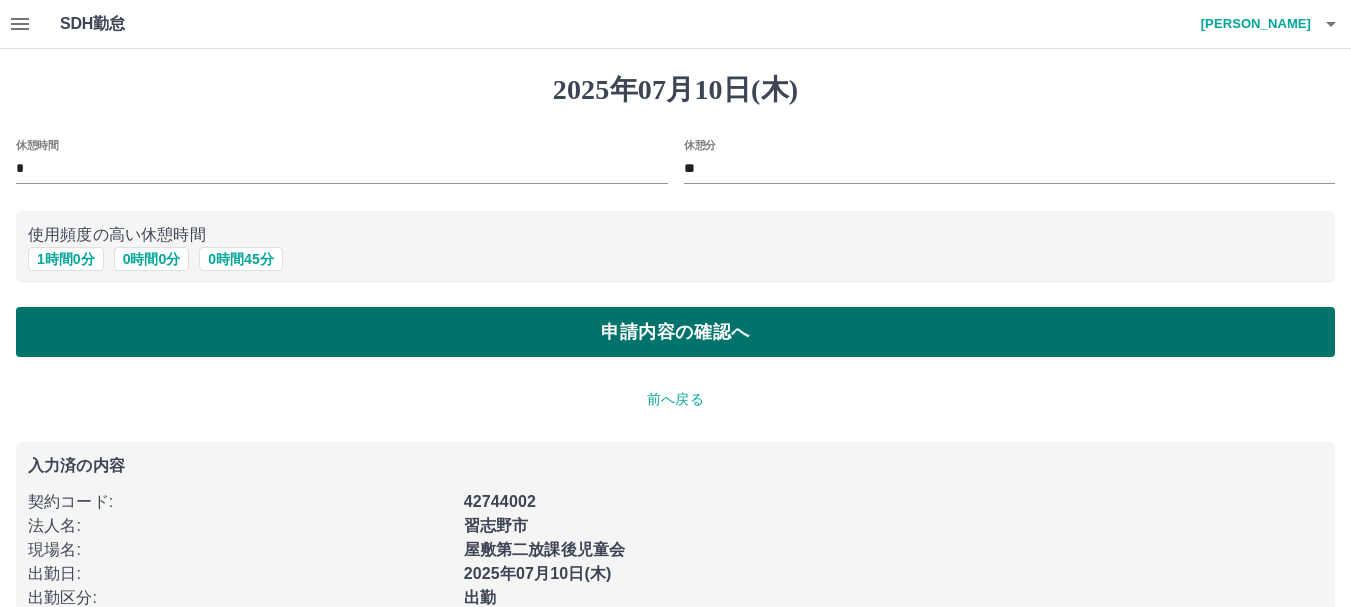 click on "申請内容の確認へ" at bounding box center (675, 332) 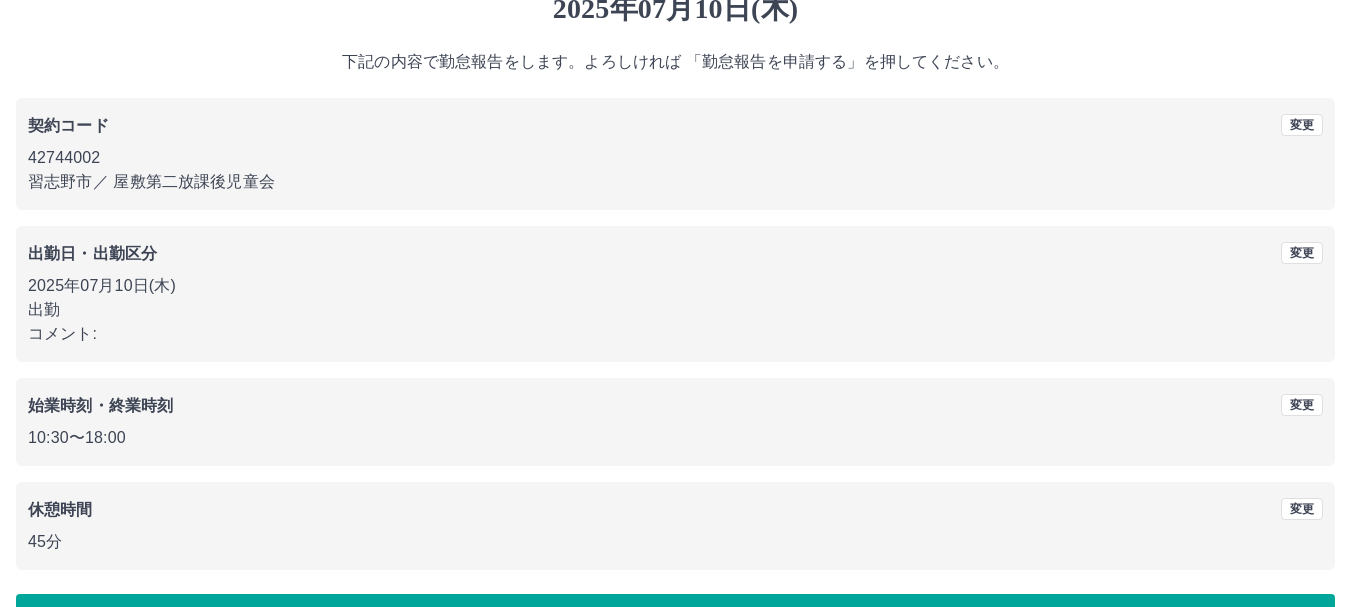 scroll, scrollTop: 142, scrollLeft: 0, axis: vertical 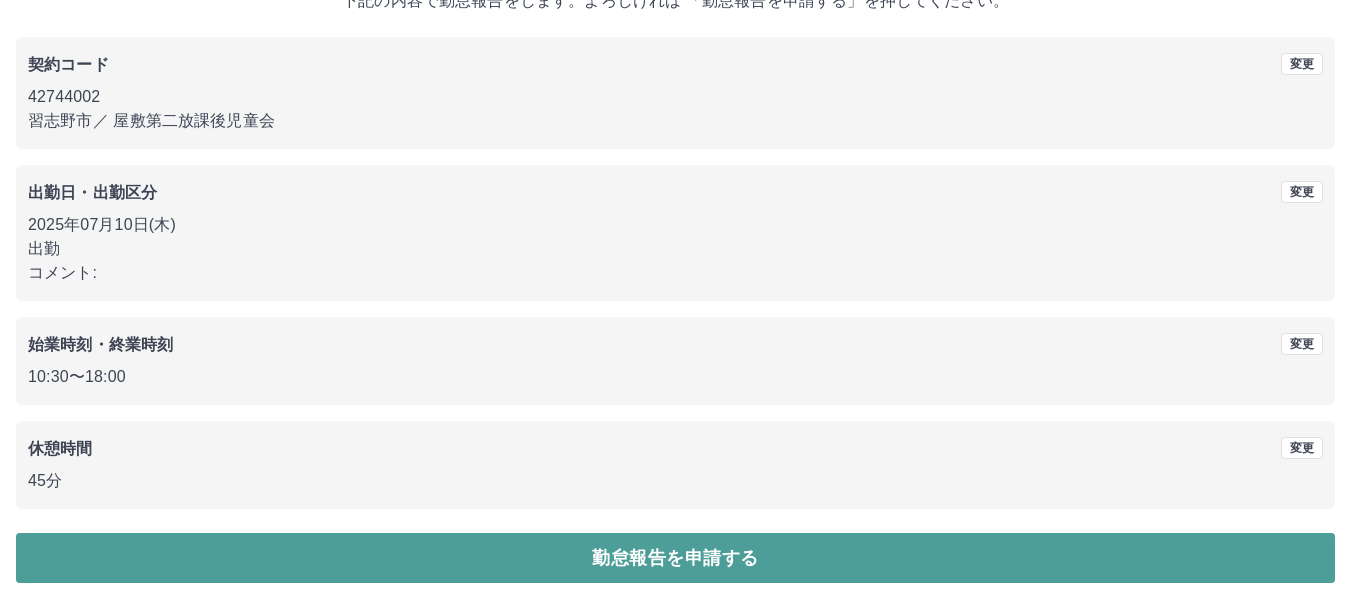 click on "勤怠報告を申請する" at bounding box center [675, 558] 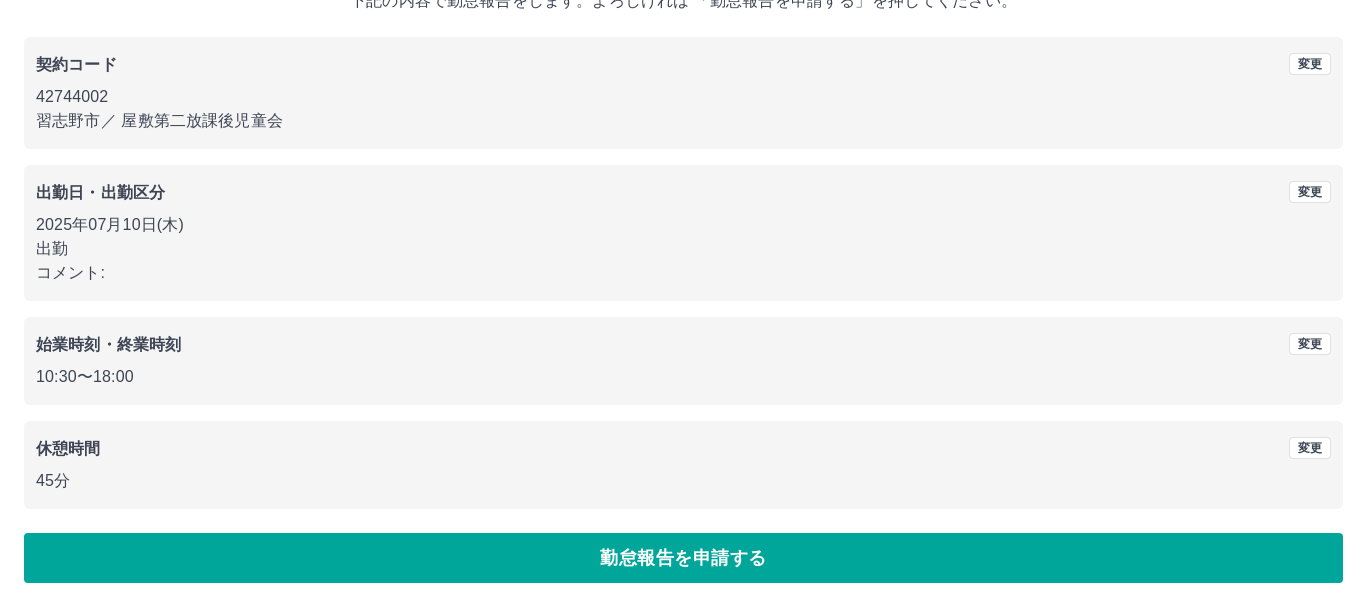 scroll, scrollTop: 0, scrollLeft: 0, axis: both 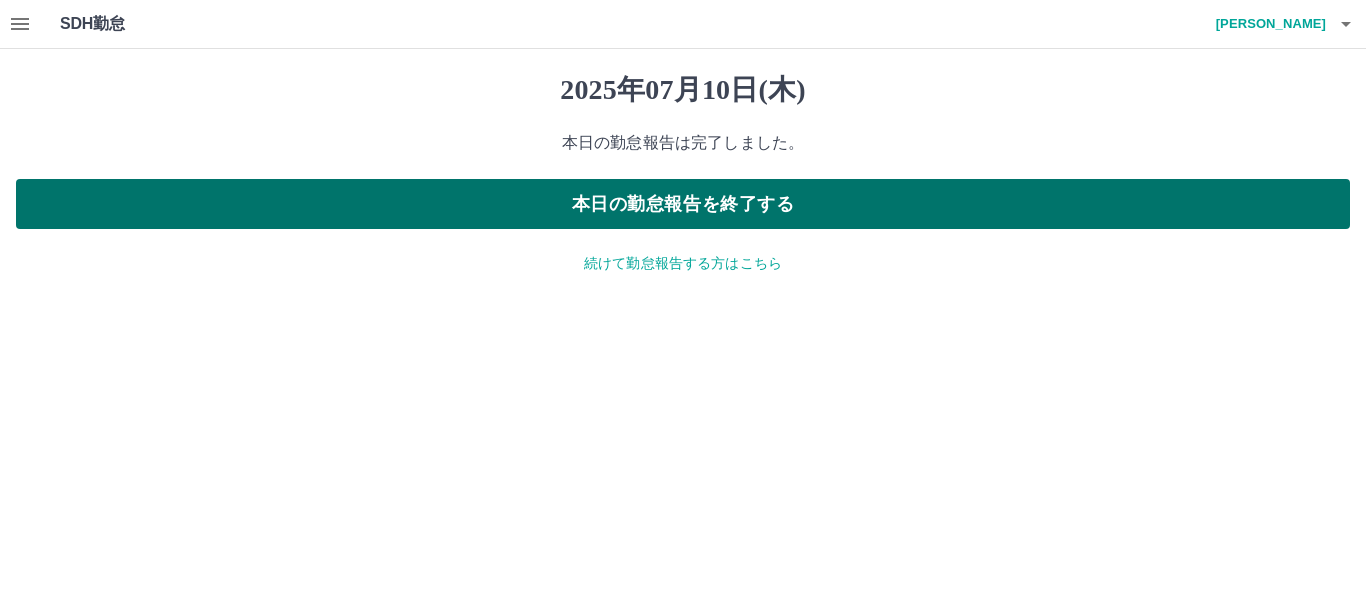 click on "本日の勤怠報告を終了する" at bounding box center (683, 204) 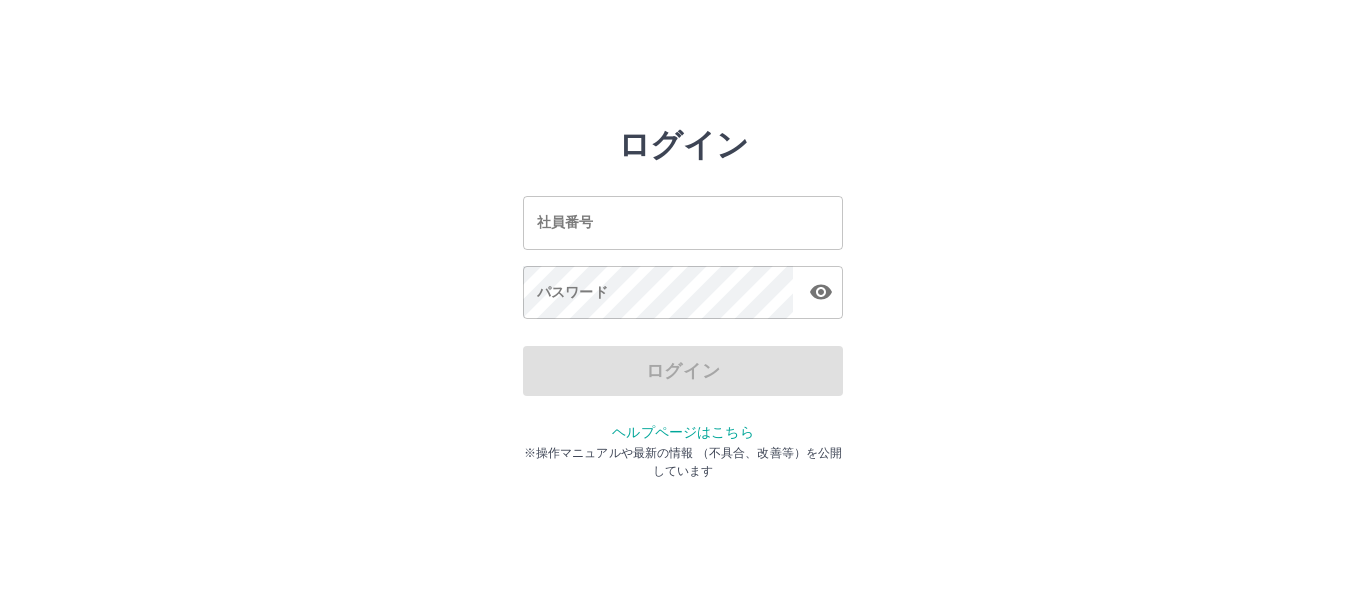 scroll, scrollTop: 0, scrollLeft: 0, axis: both 